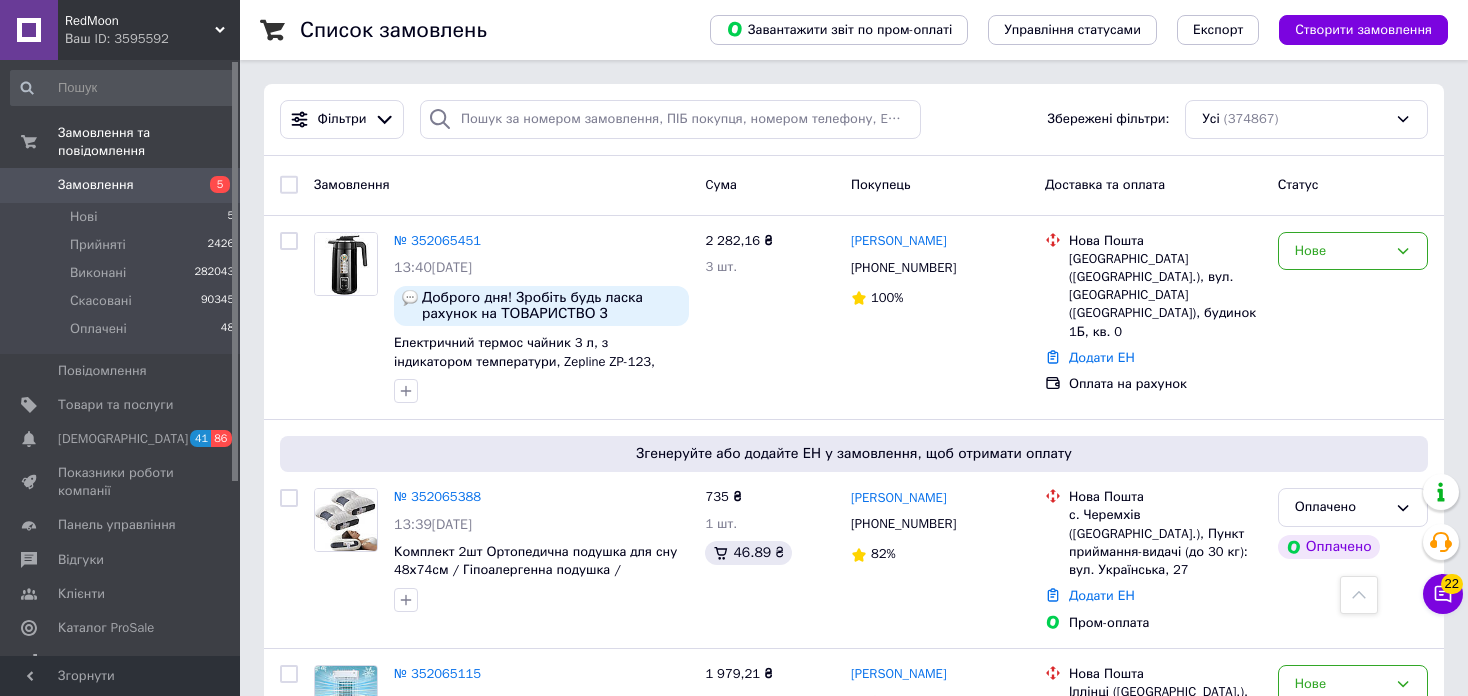 scroll, scrollTop: 500, scrollLeft: 0, axis: vertical 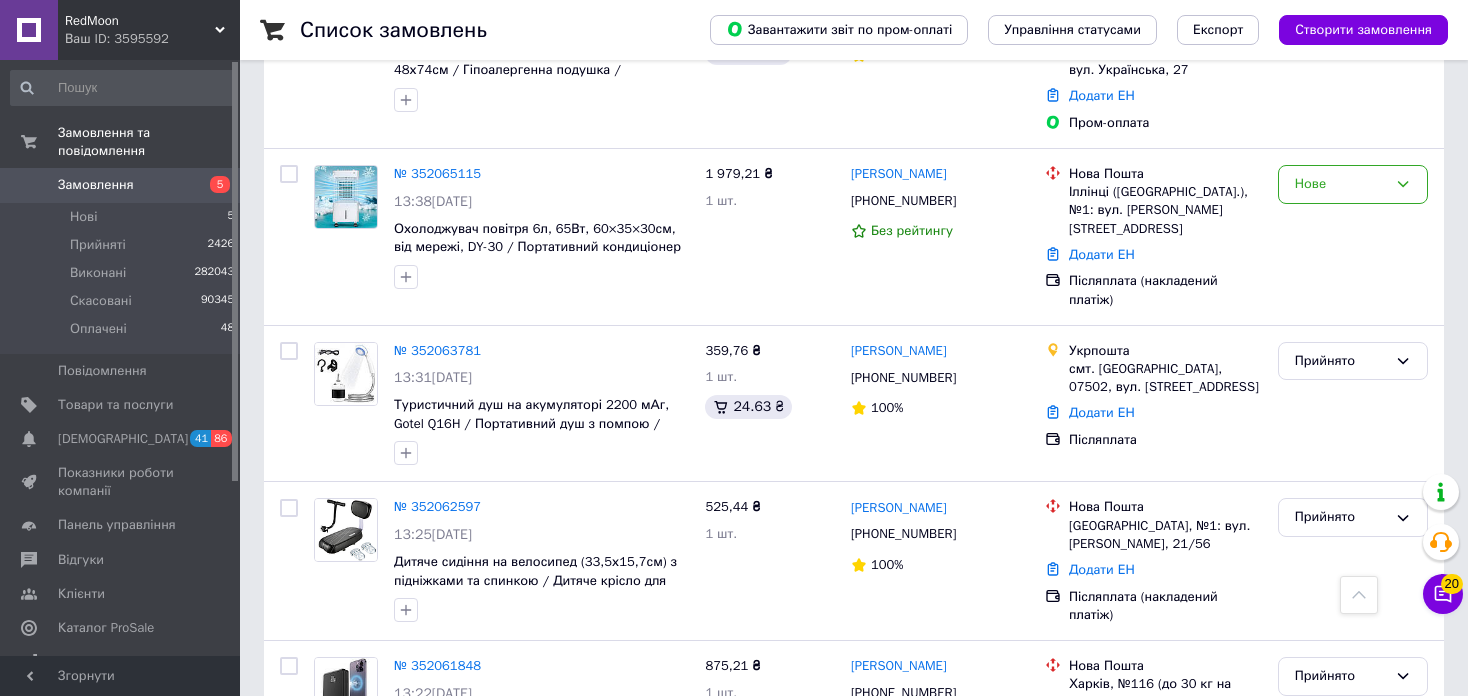 click on "Ваш ID: 3595592" at bounding box center [152, 39] 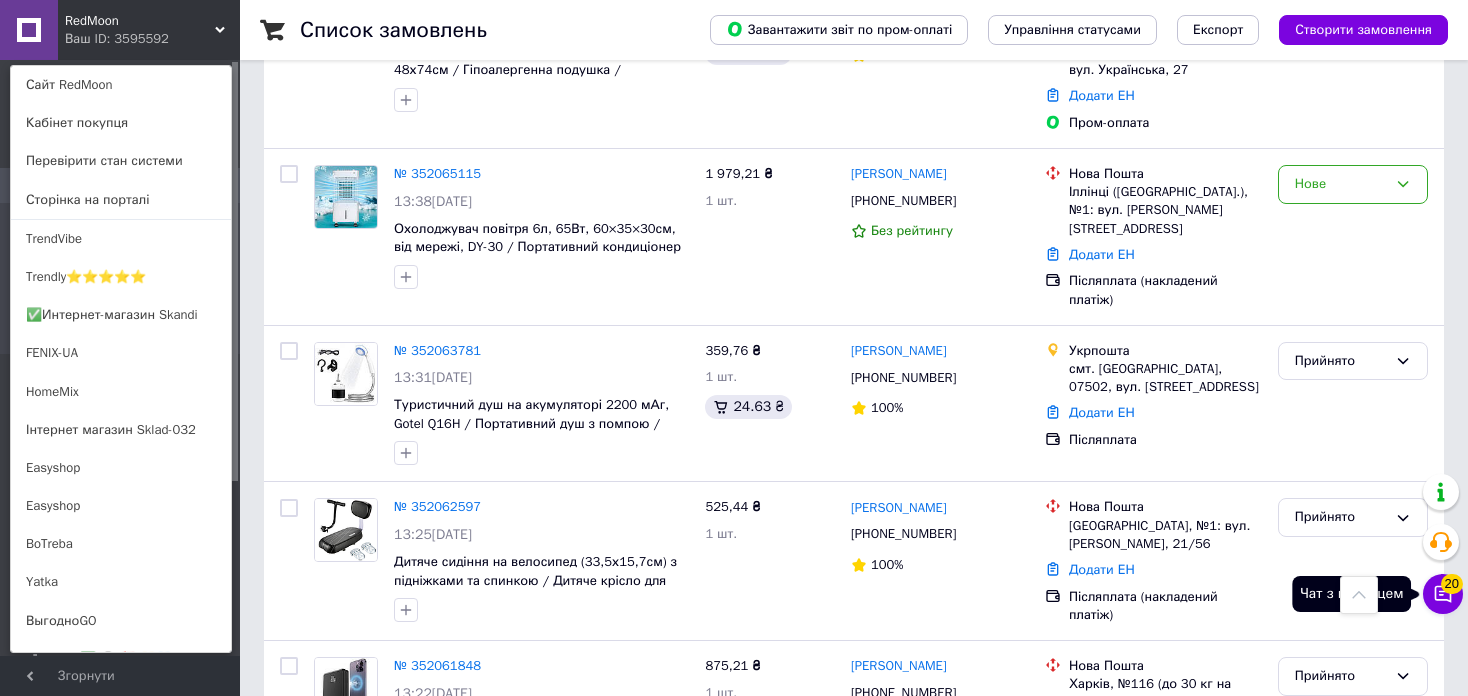 click 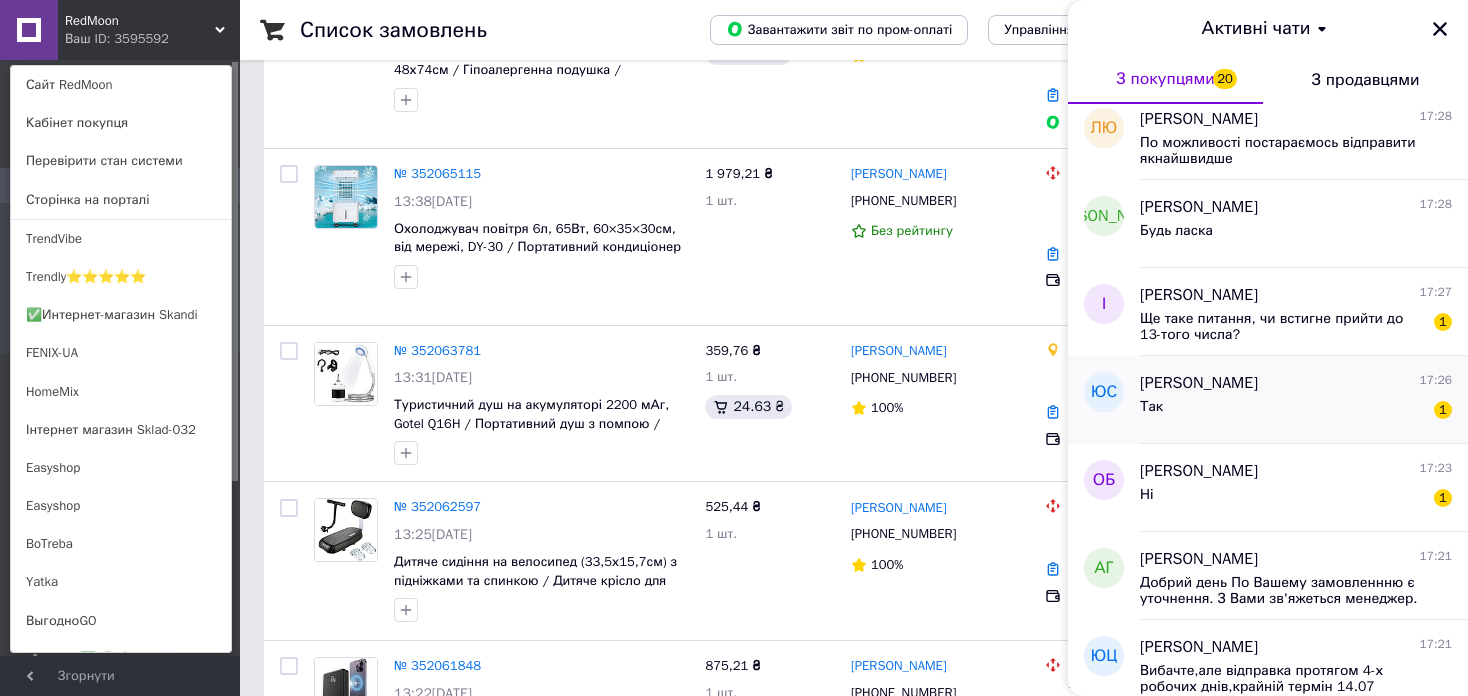 scroll, scrollTop: 300, scrollLeft: 0, axis: vertical 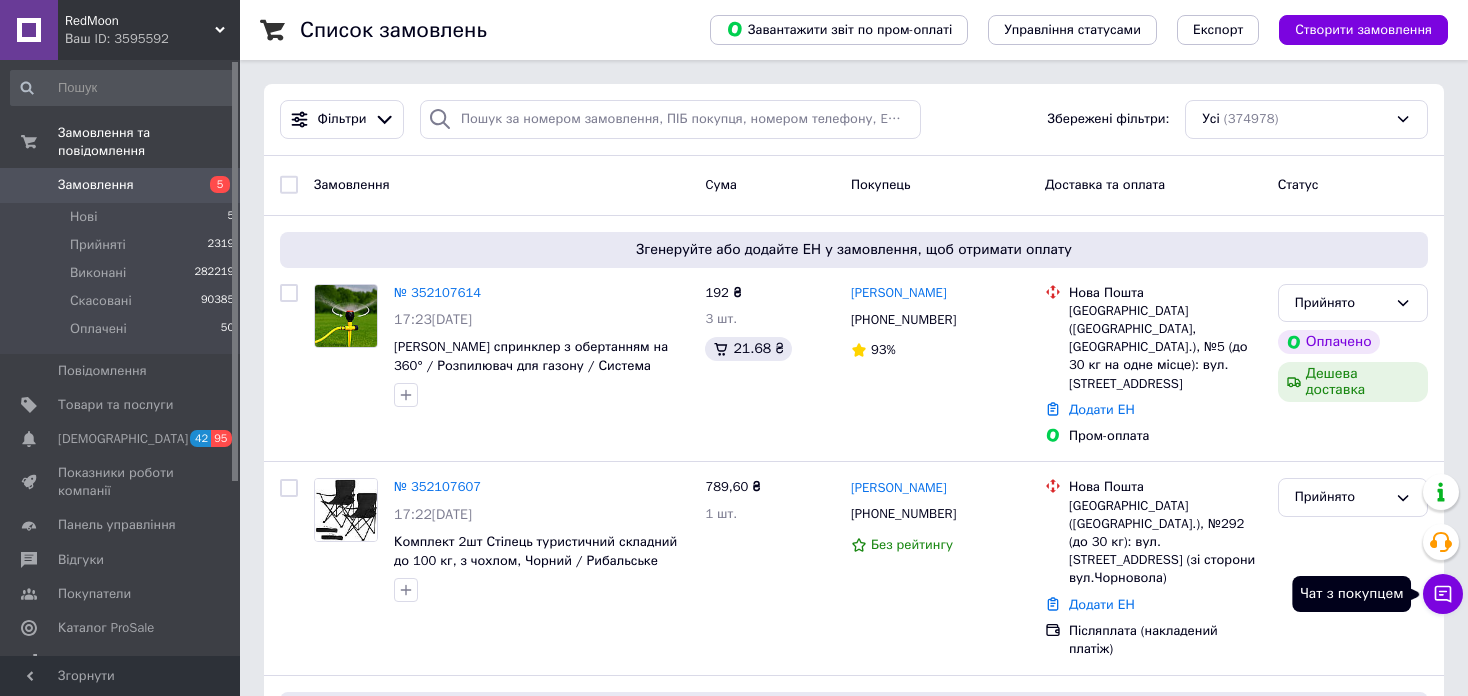 click 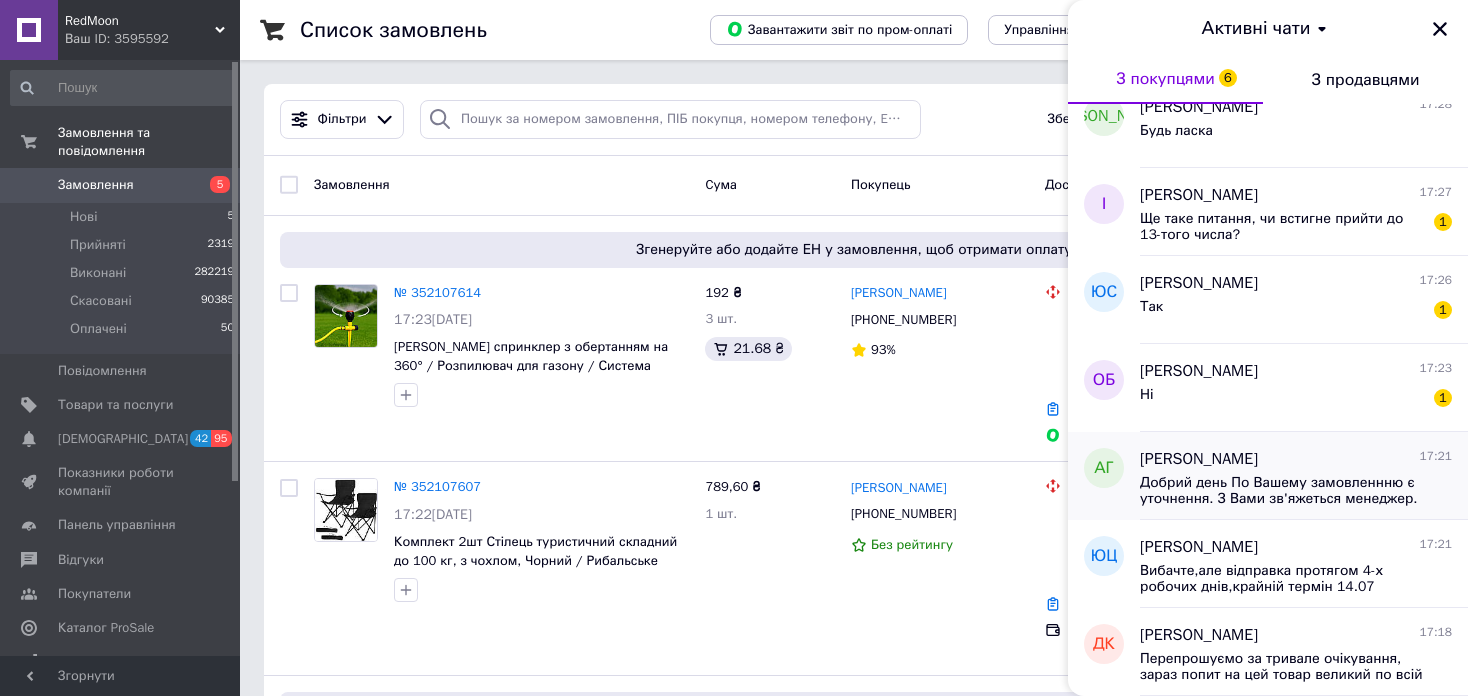 scroll, scrollTop: 300, scrollLeft: 0, axis: vertical 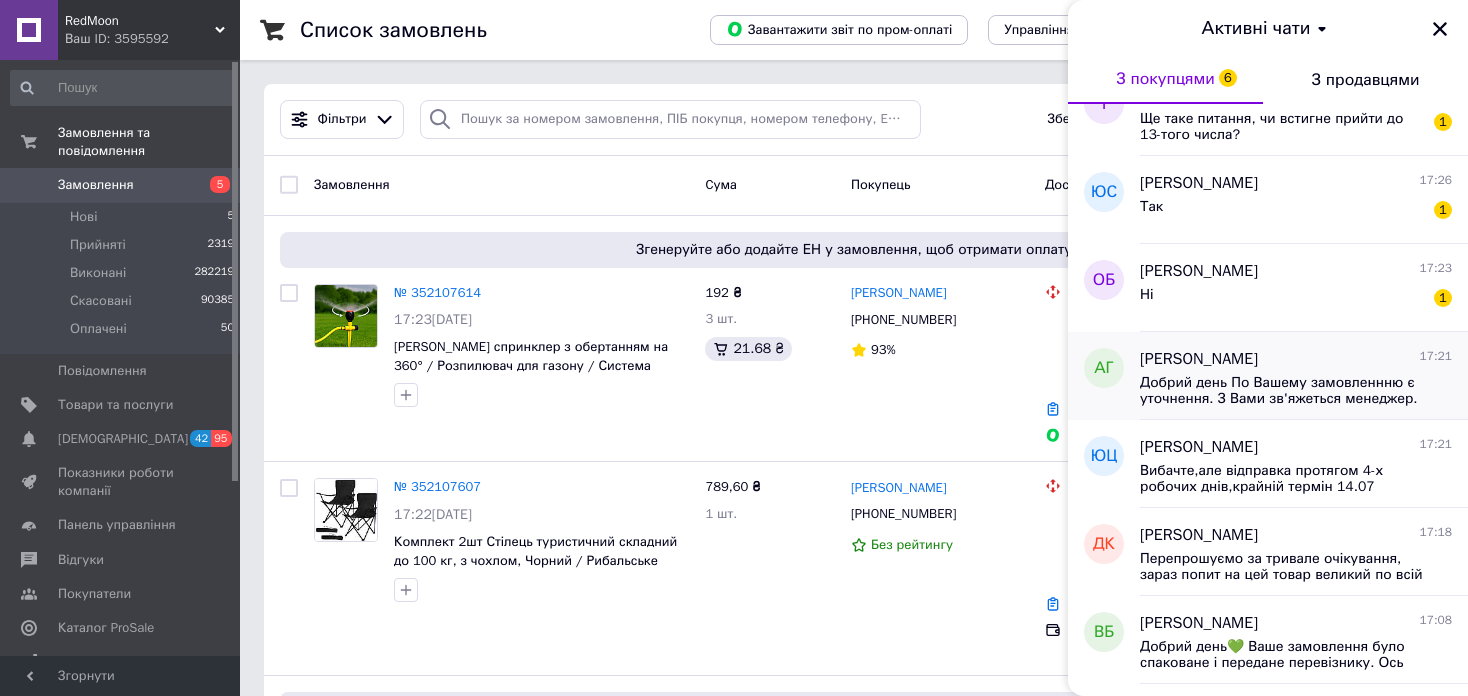 click on "[PERSON_NAME]" at bounding box center [1199, 359] 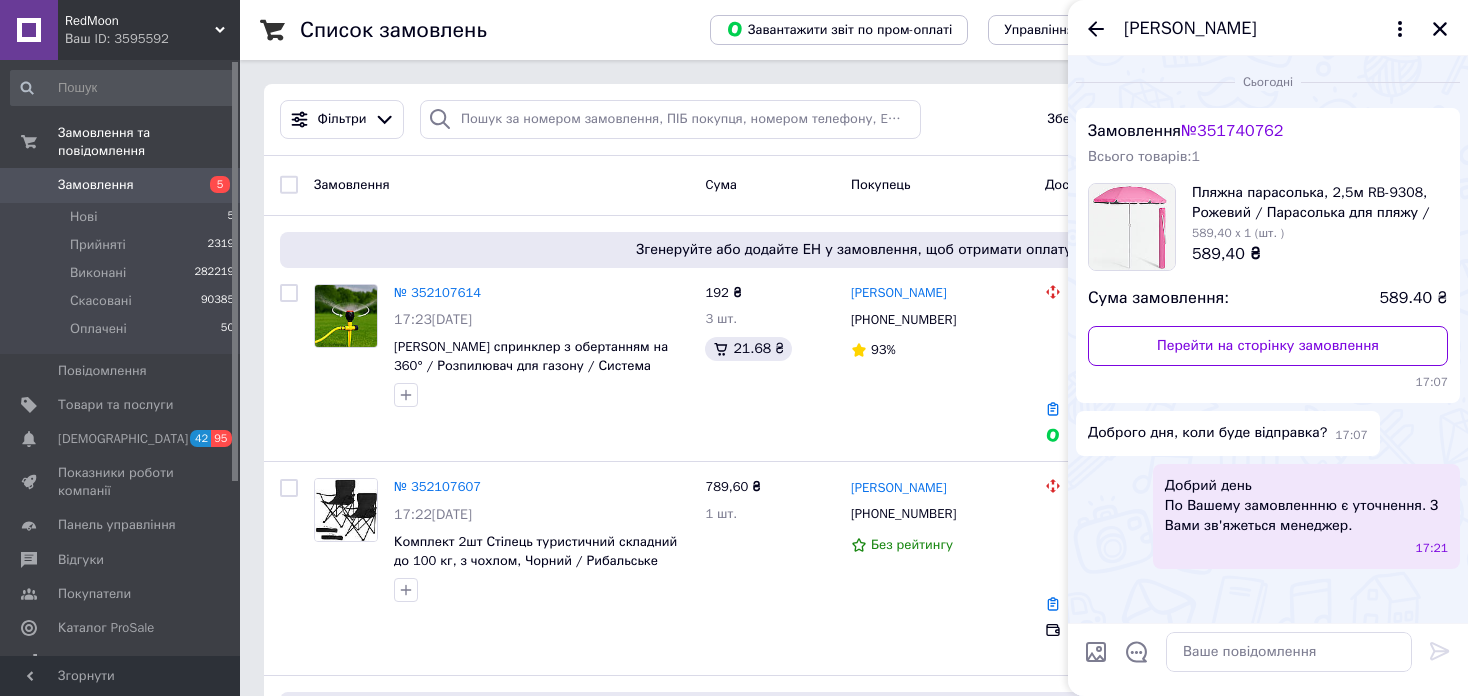 click at bounding box center (1096, 652) 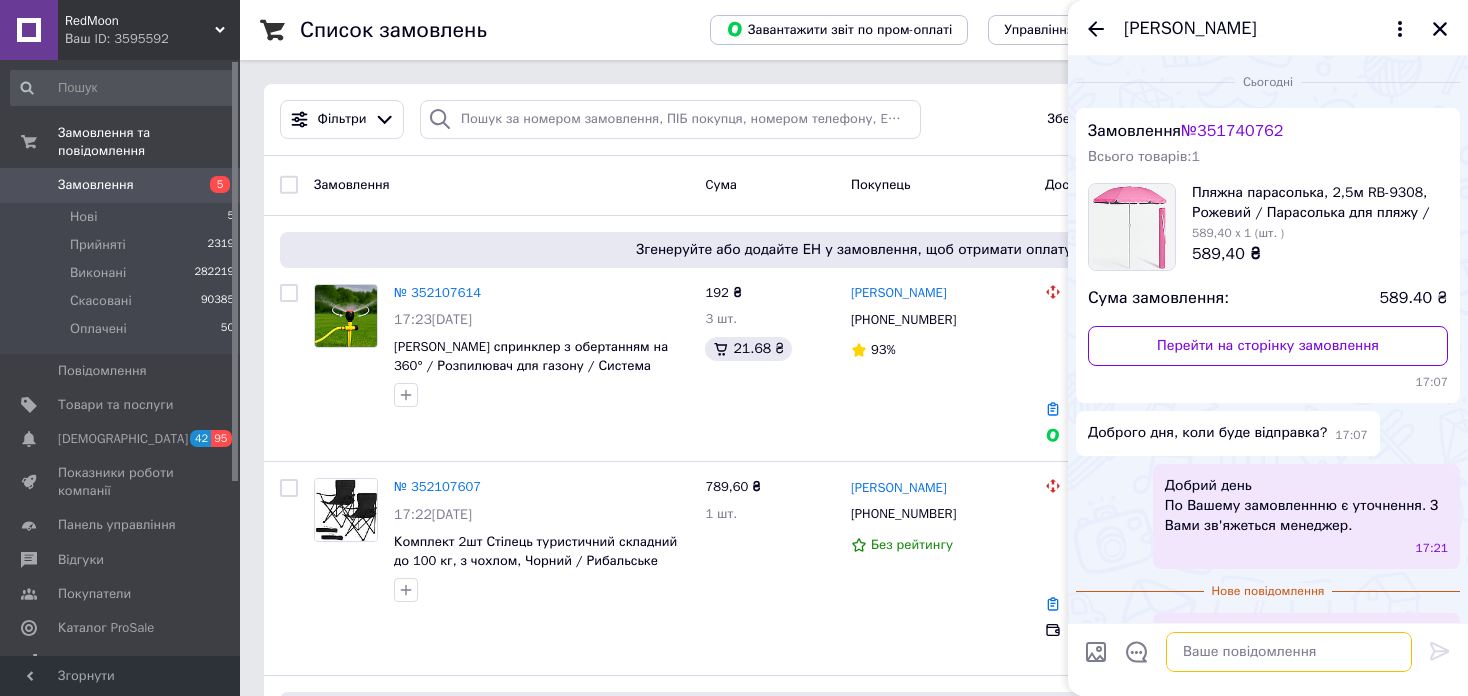 click at bounding box center (1289, 652) 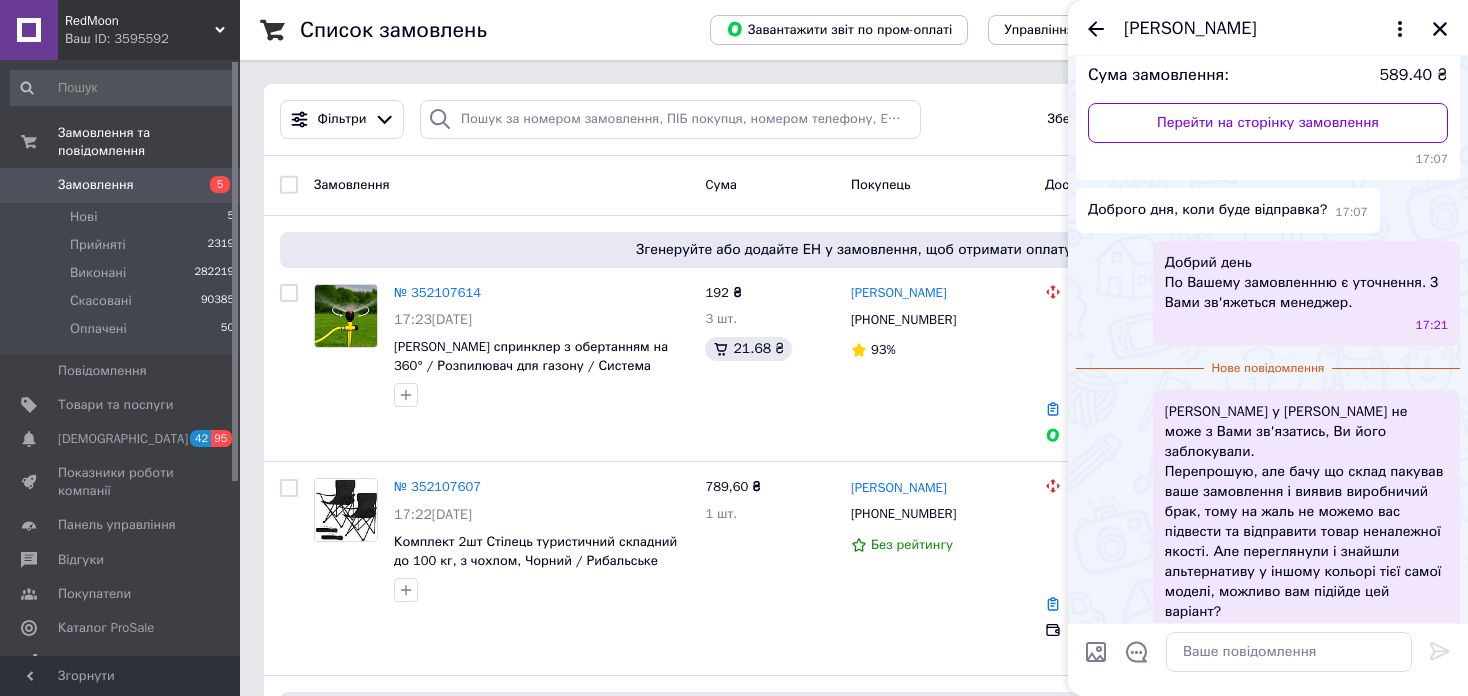 click at bounding box center (1096, 652) 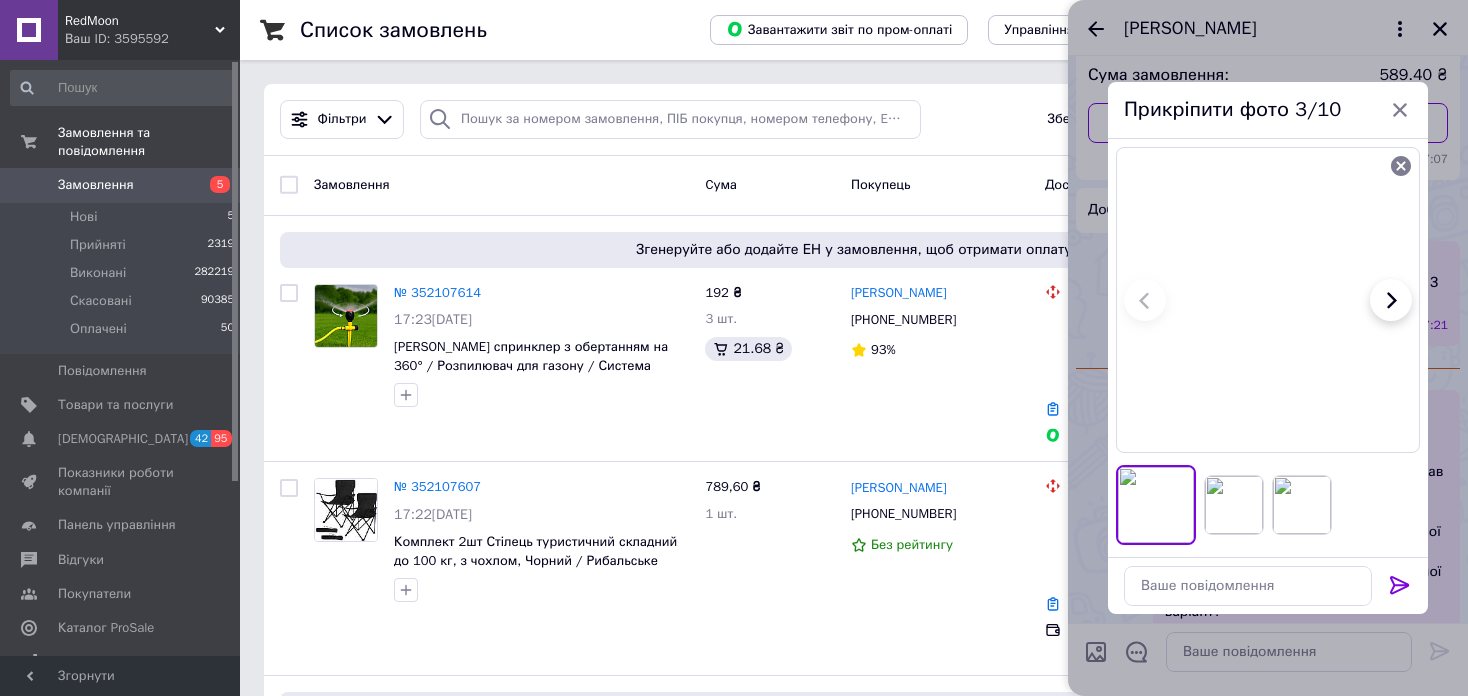 click 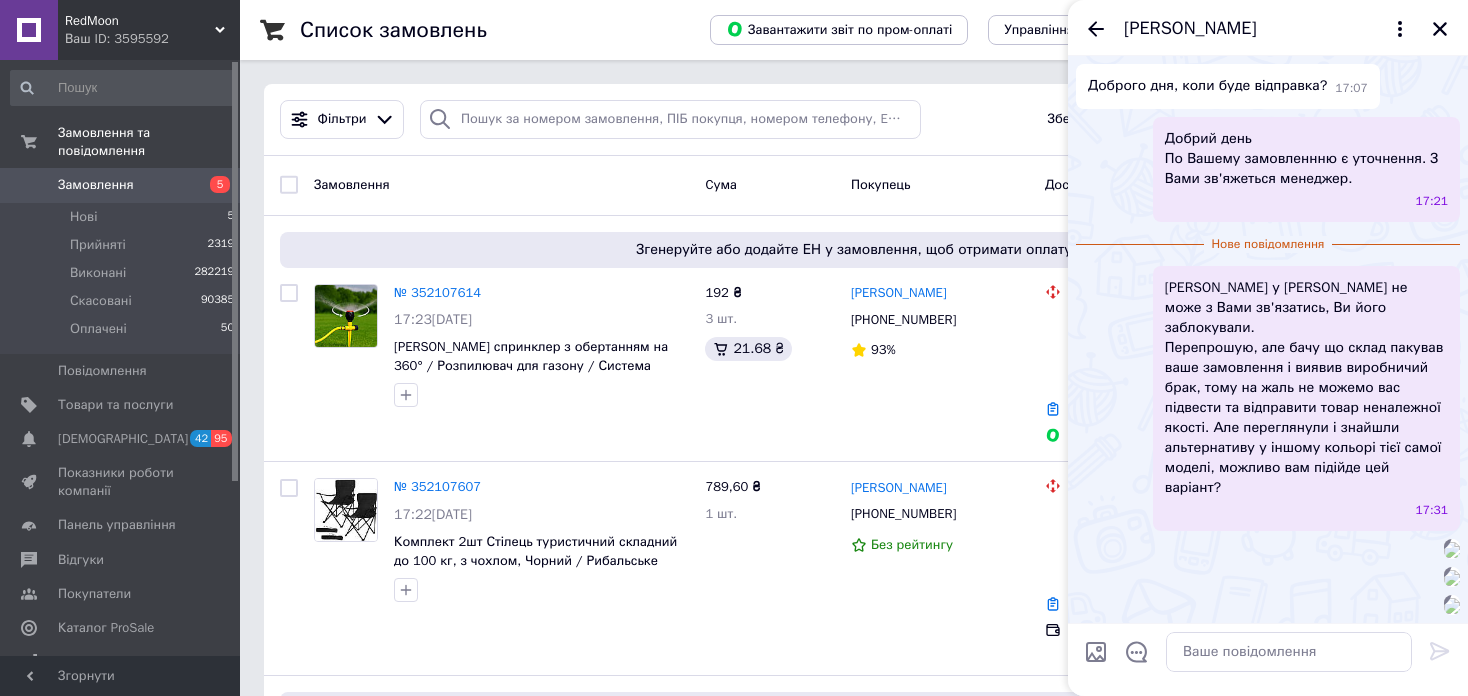 scroll, scrollTop: 1147, scrollLeft: 0, axis: vertical 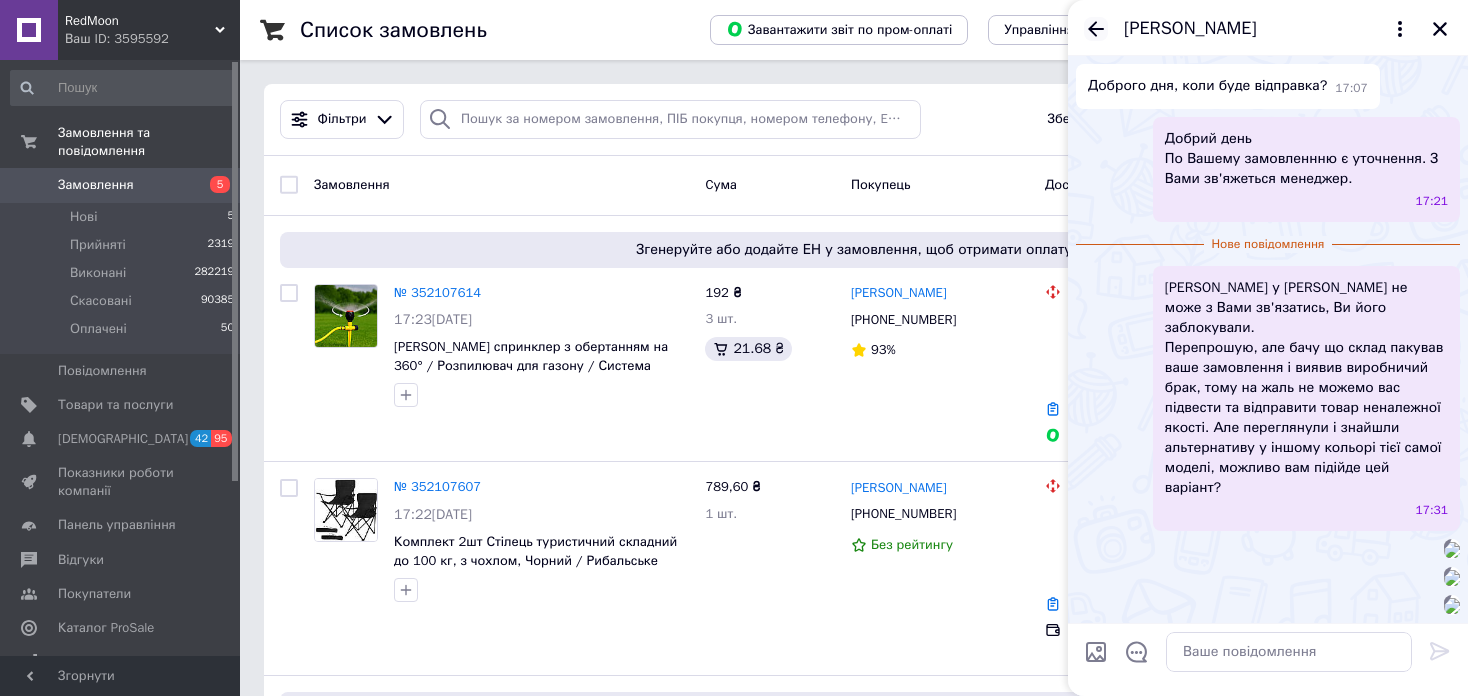 click 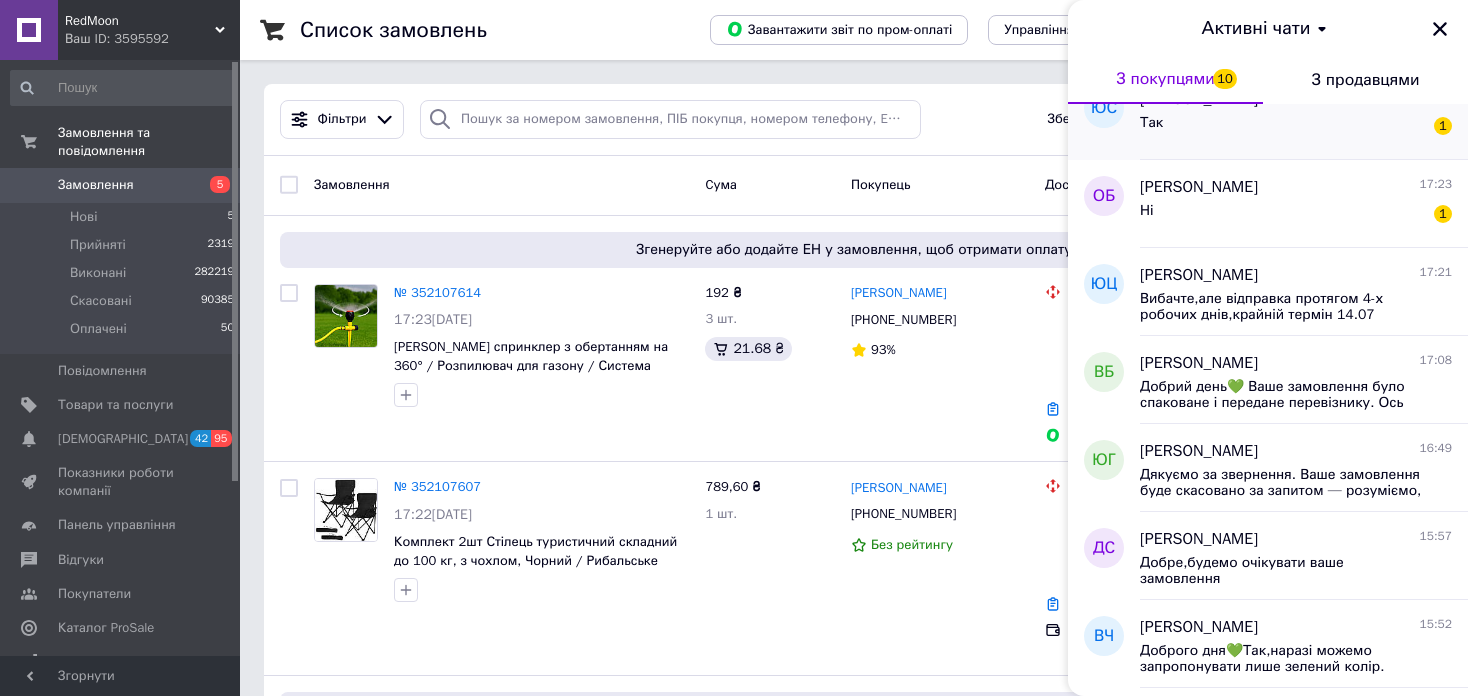 scroll, scrollTop: 800, scrollLeft: 0, axis: vertical 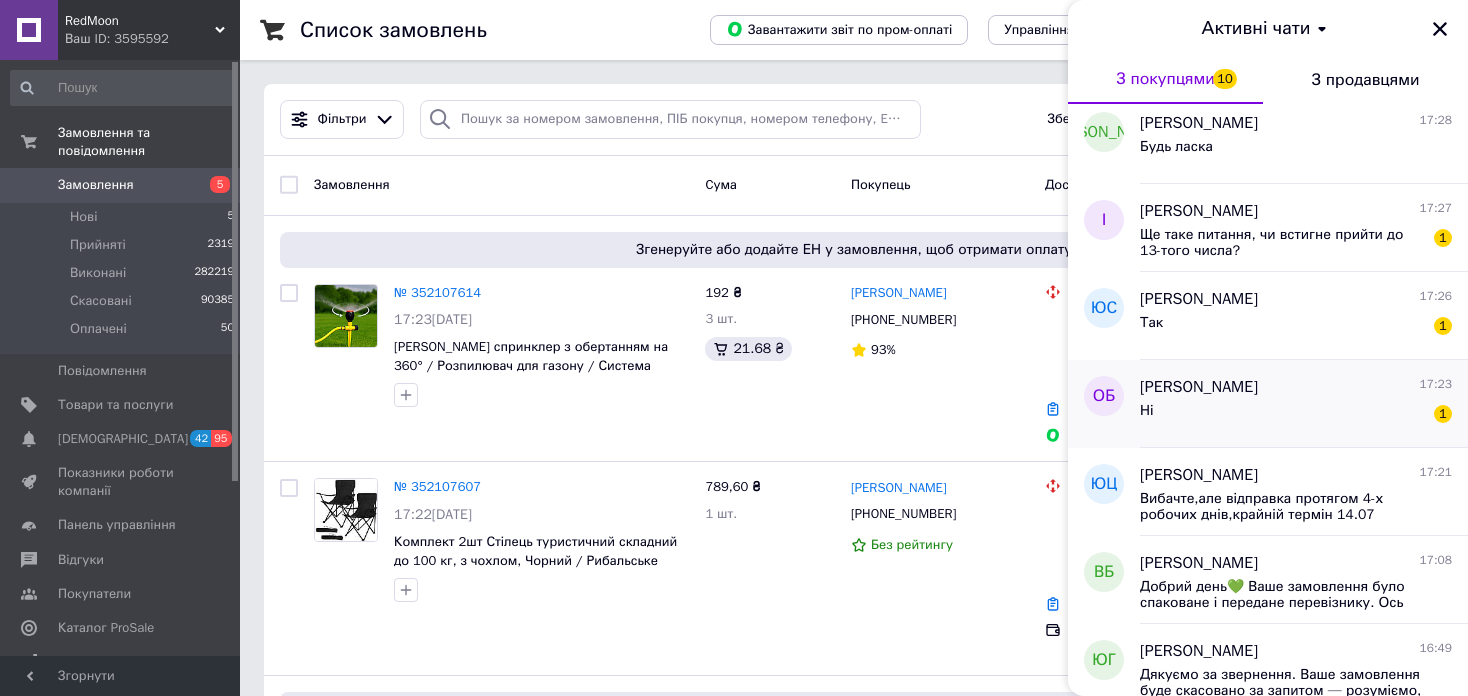 click on "Ні 1" at bounding box center [1296, 415] 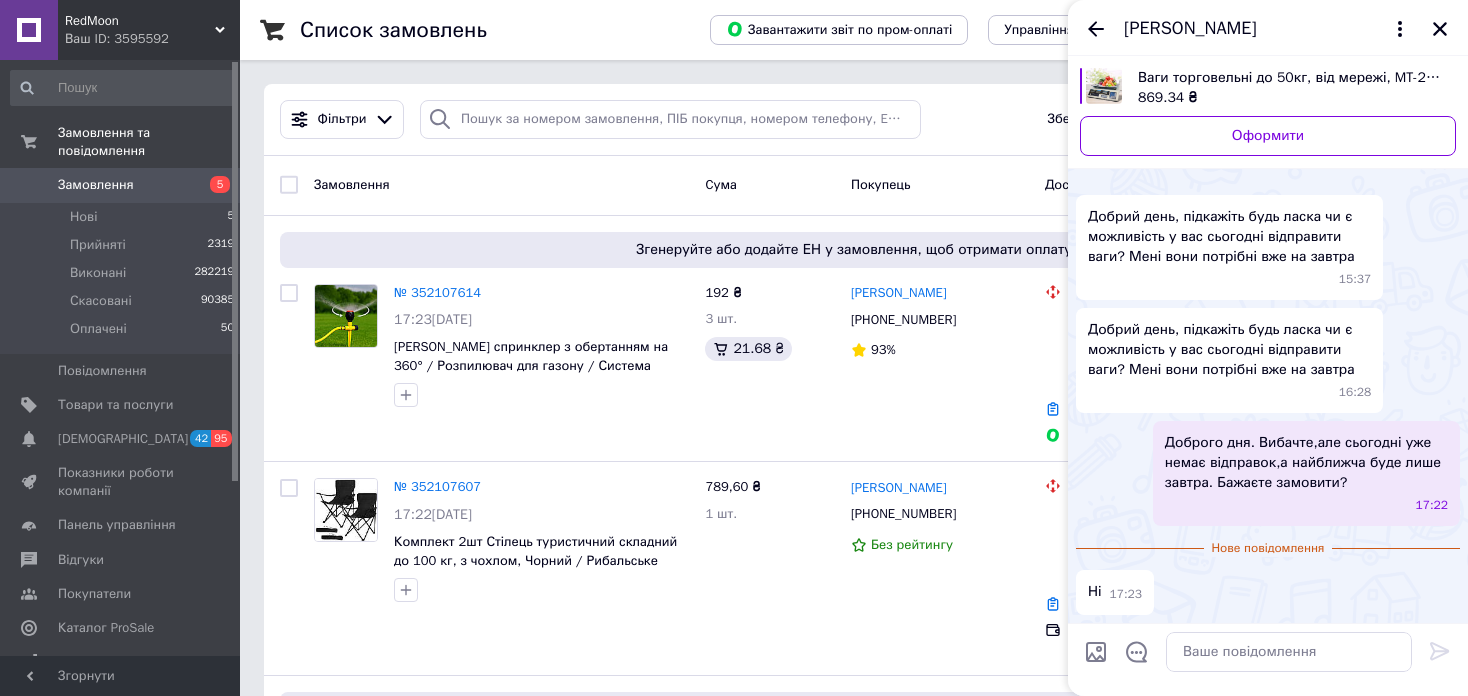 scroll, scrollTop: 0, scrollLeft: 0, axis: both 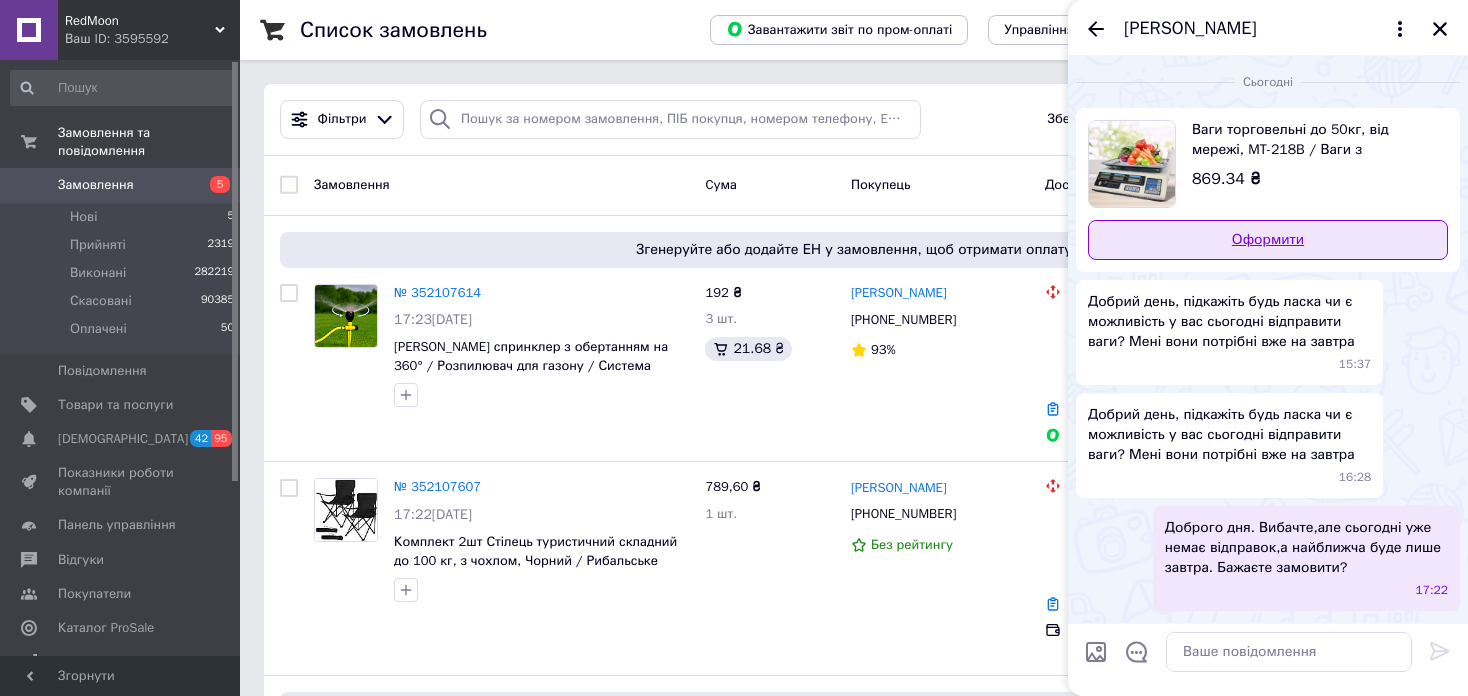 click on "Оформити" at bounding box center (1268, 240) 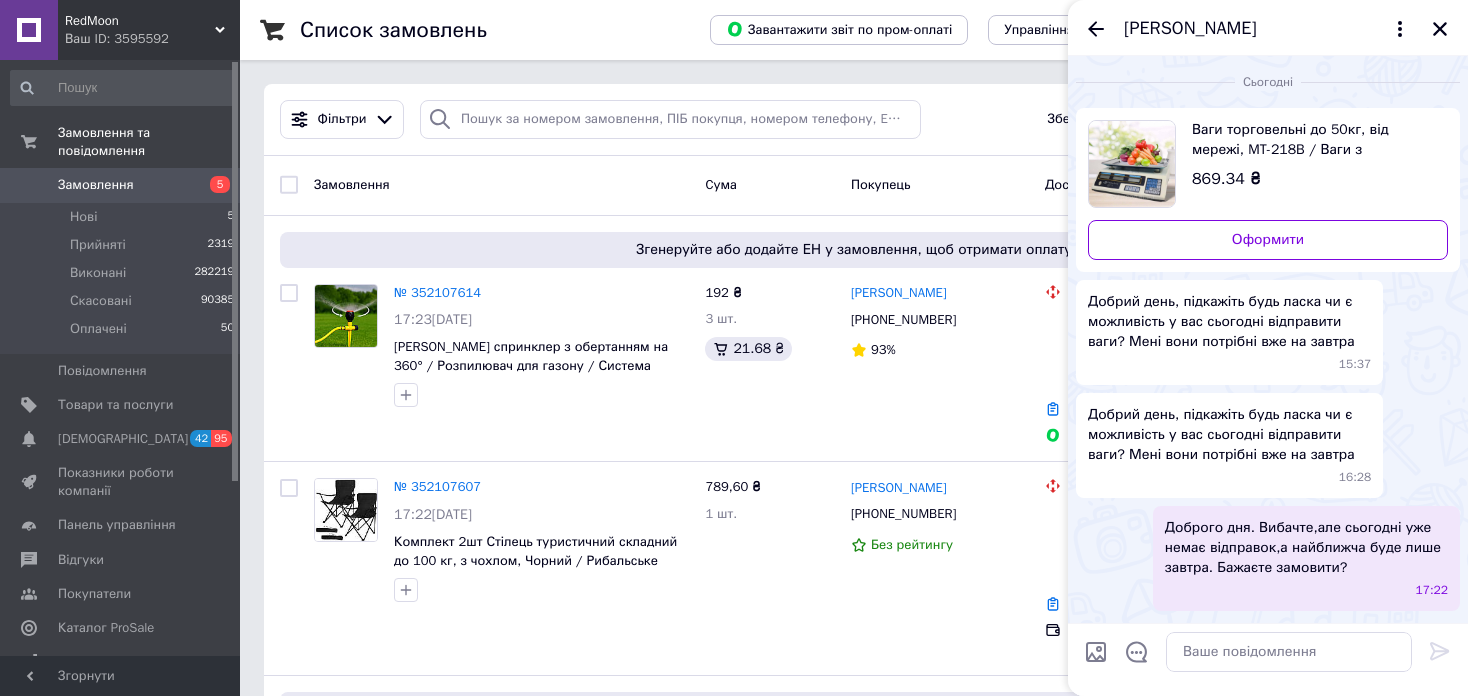 scroll, scrollTop: 100, scrollLeft: 0, axis: vertical 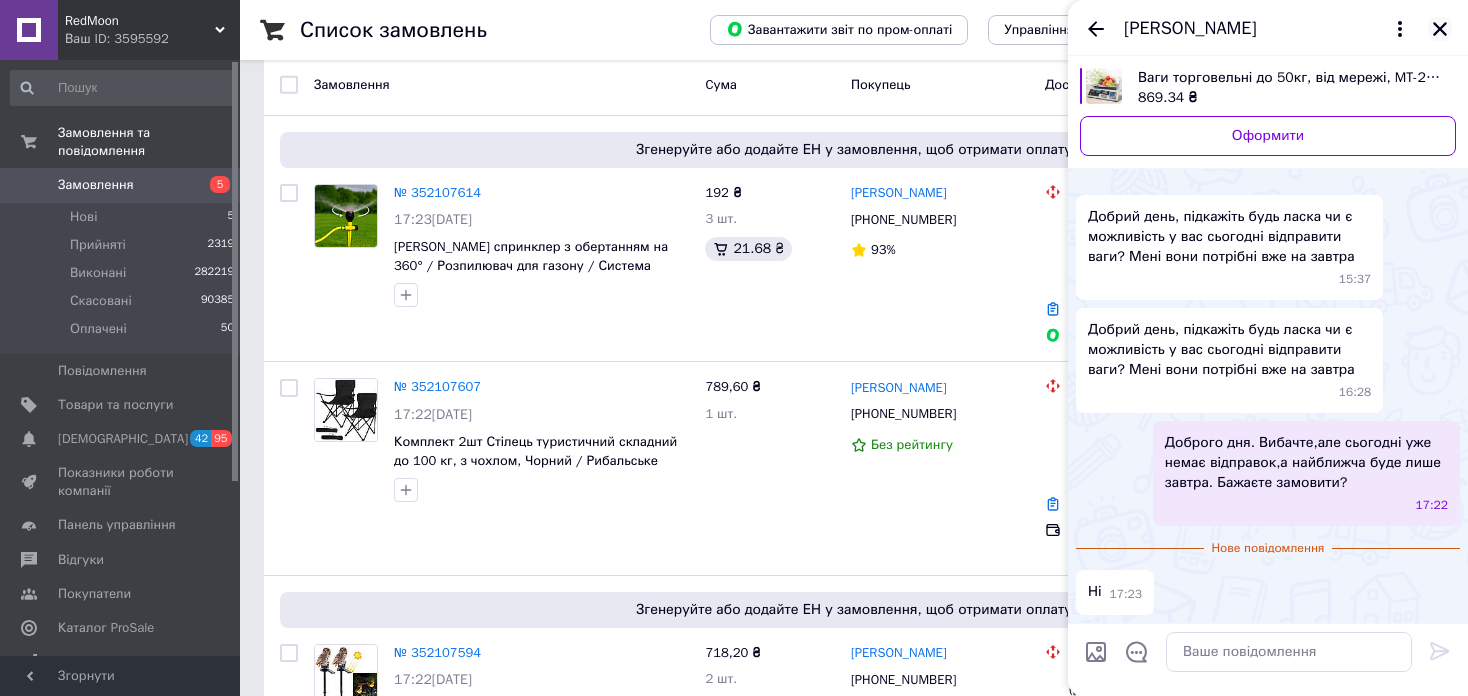 click 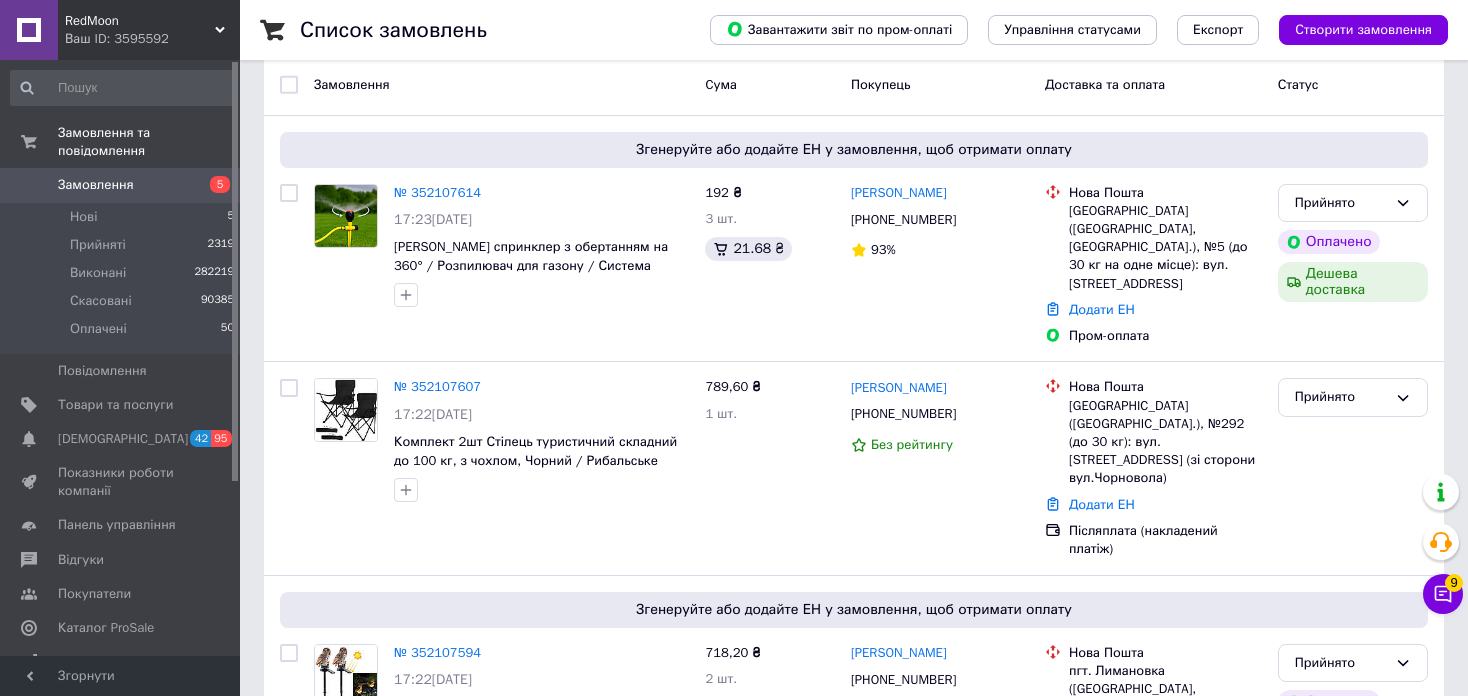click on "Ваш ID: 3595592" at bounding box center [152, 39] 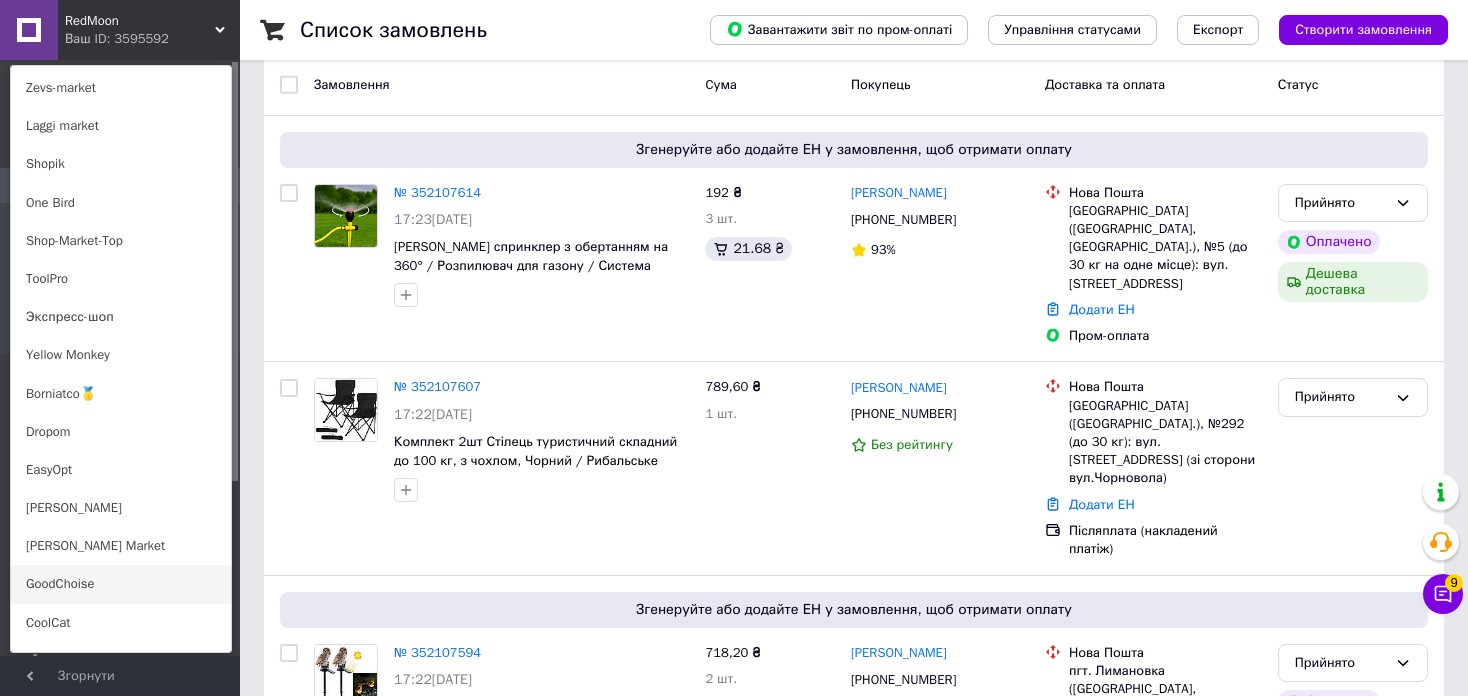 scroll, scrollTop: 1400, scrollLeft: 0, axis: vertical 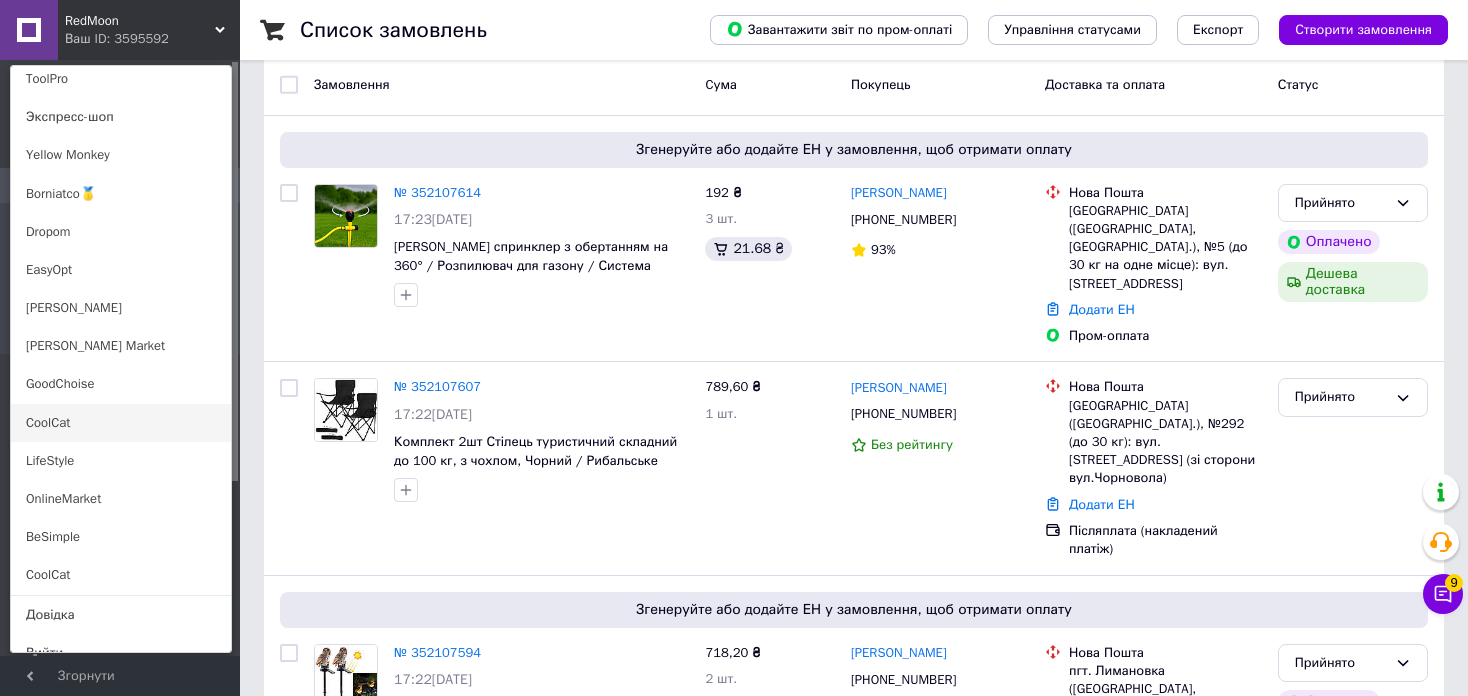 click on "CoolCat" at bounding box center [121, 423] 